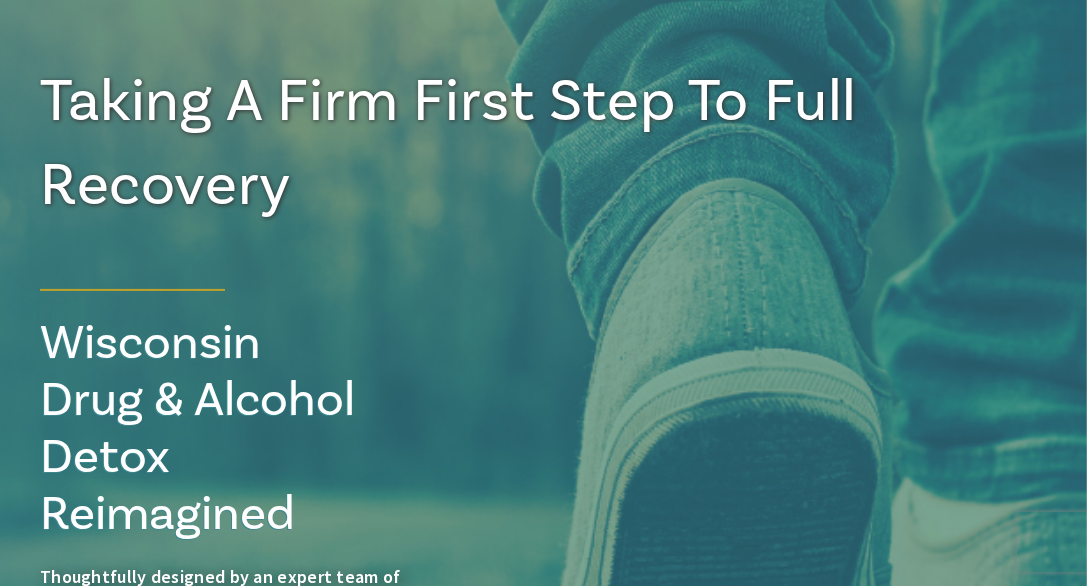 scroll, scrollTop: 0, scrollLeft: 0, axis: both 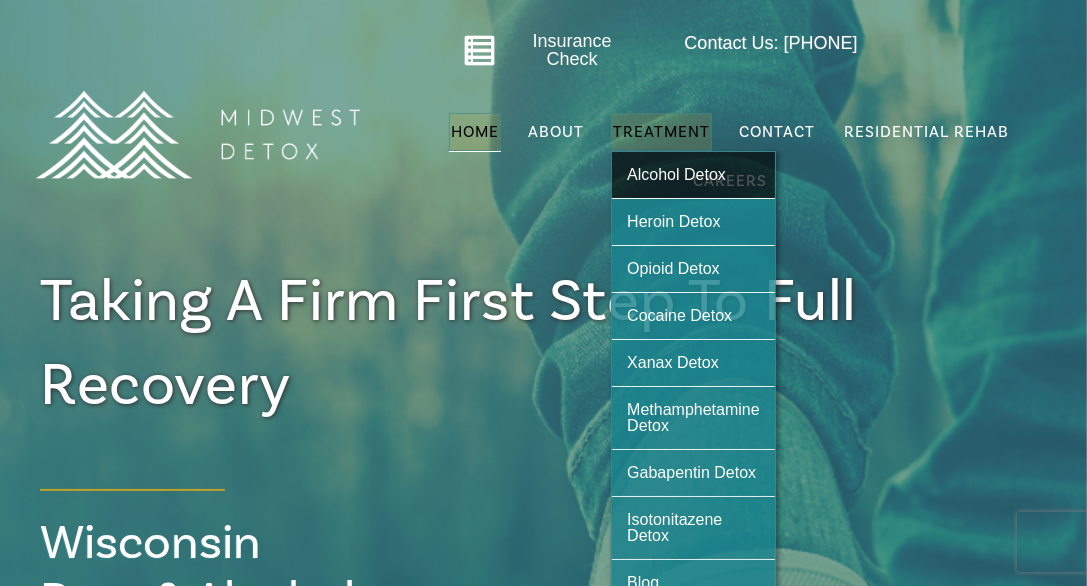 click on "Alcohol Detox" at bounding box center (676, 174) 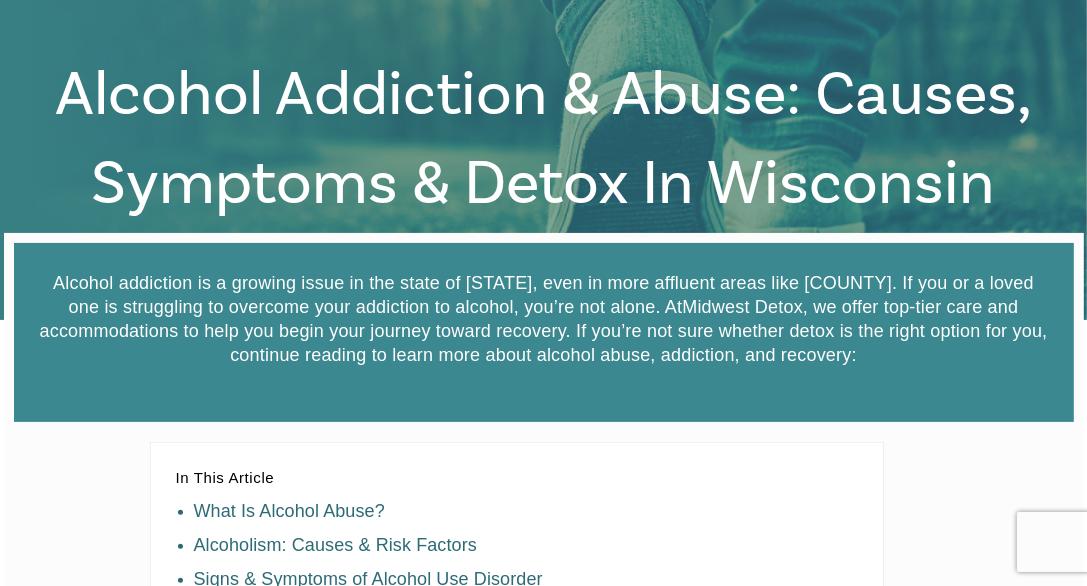 scroll, scrollTop: 0, scrollLeft: 0, axis: both 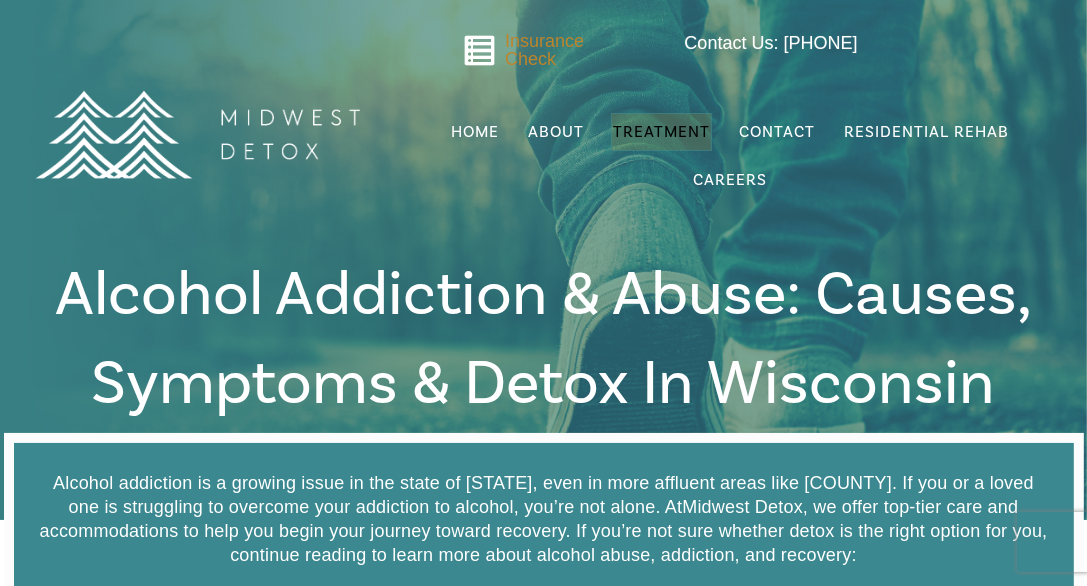 click on "Insurance Check" at bounding box center [544, 50] 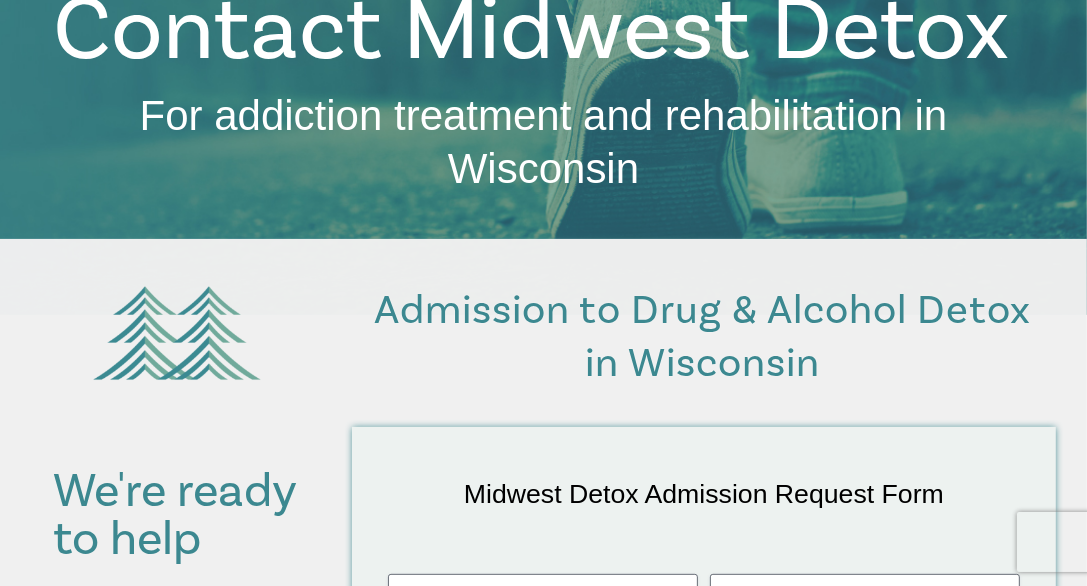 scroll, scrollTop: 0, scrollLeft: 0, axis: both 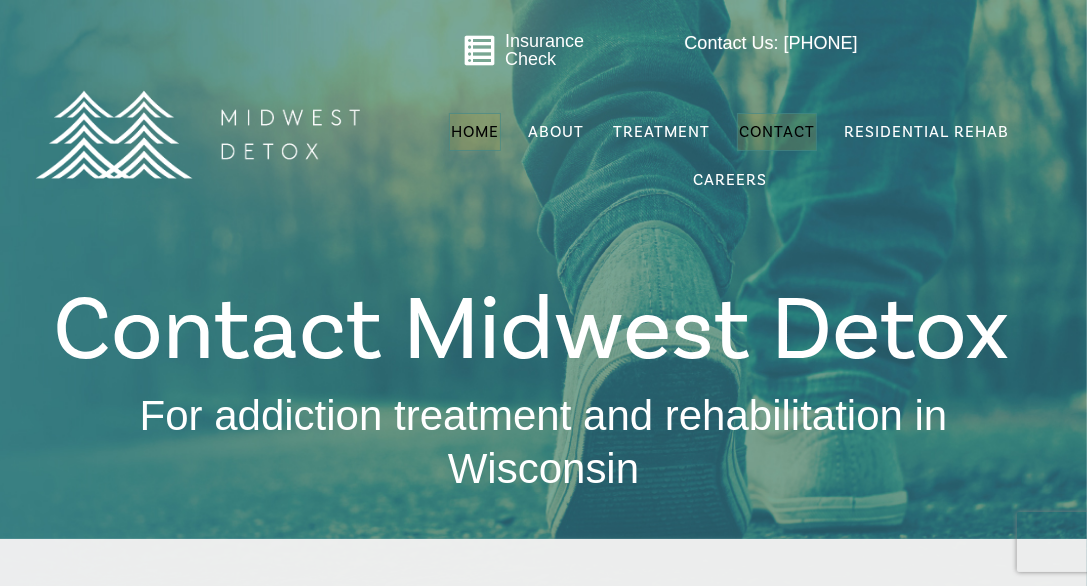 click on "Home" at bounding box center (475, 132) 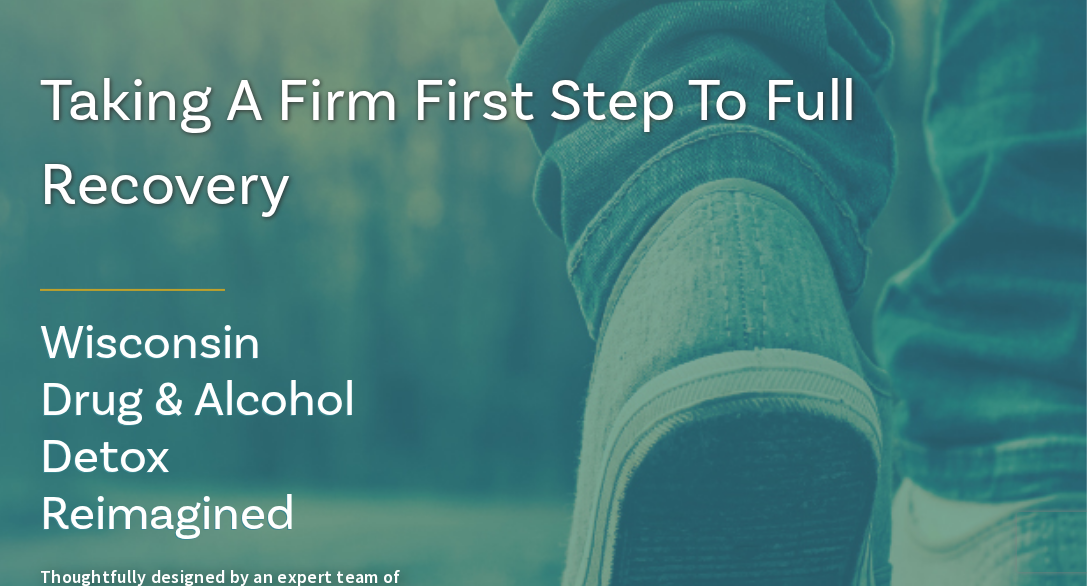 scroll, scrollTop: 100, scrollLeft: 0, axis: vertical 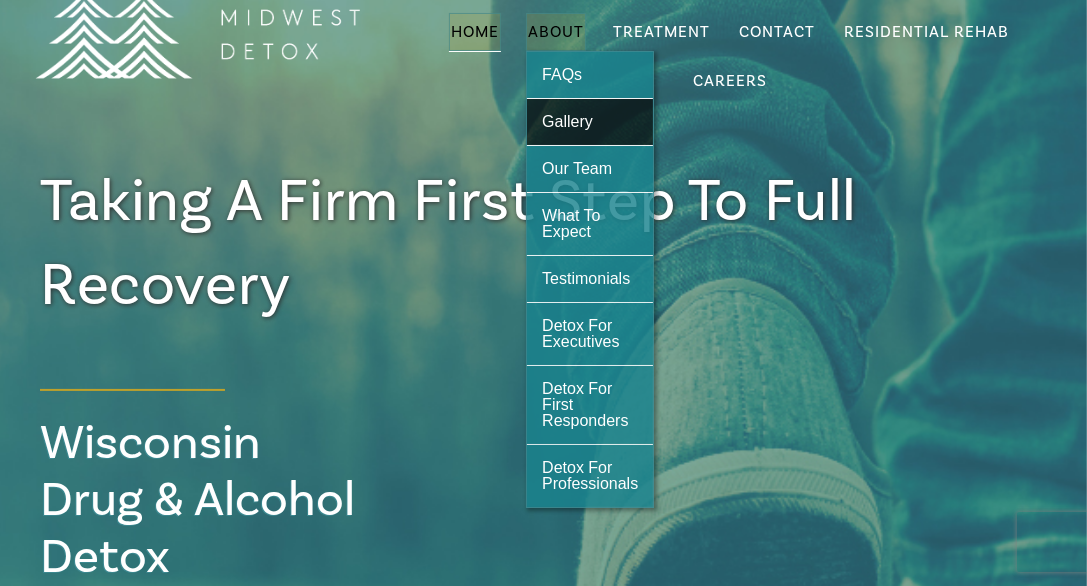 click on "Gallery" at bounding box center [567, 121] 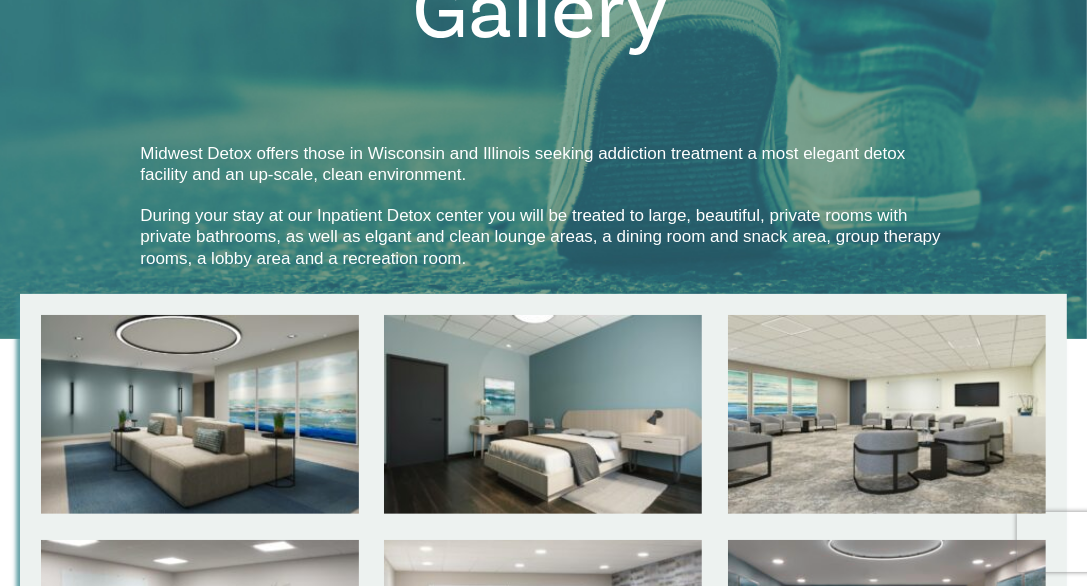 scroll, scrollTop: 600, scrollLeft: 0, axis: vertical 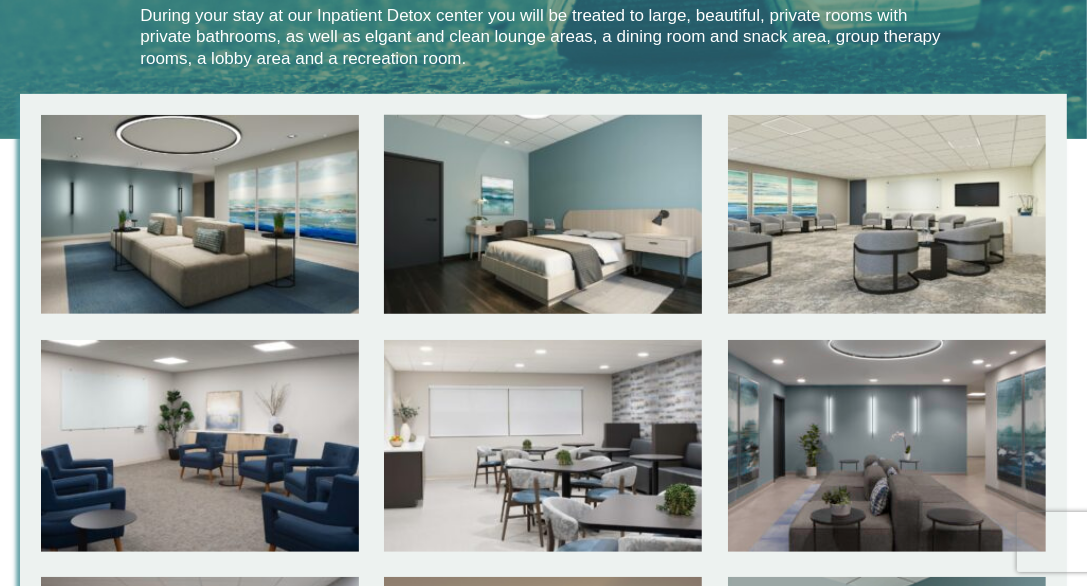 click at bounding box center (543, 214) 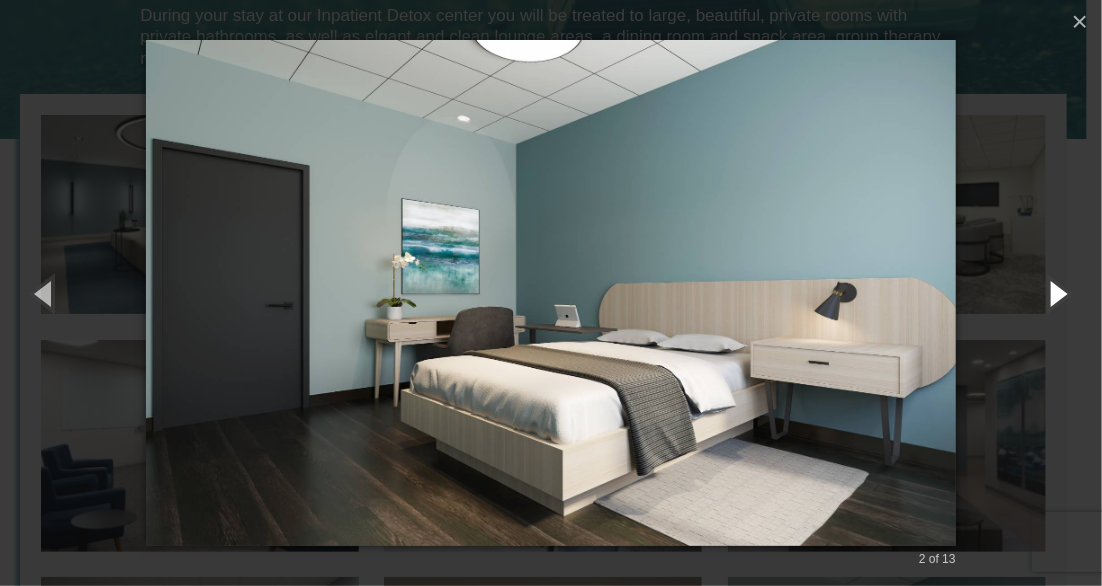 click at bounding box center [1057, 293] 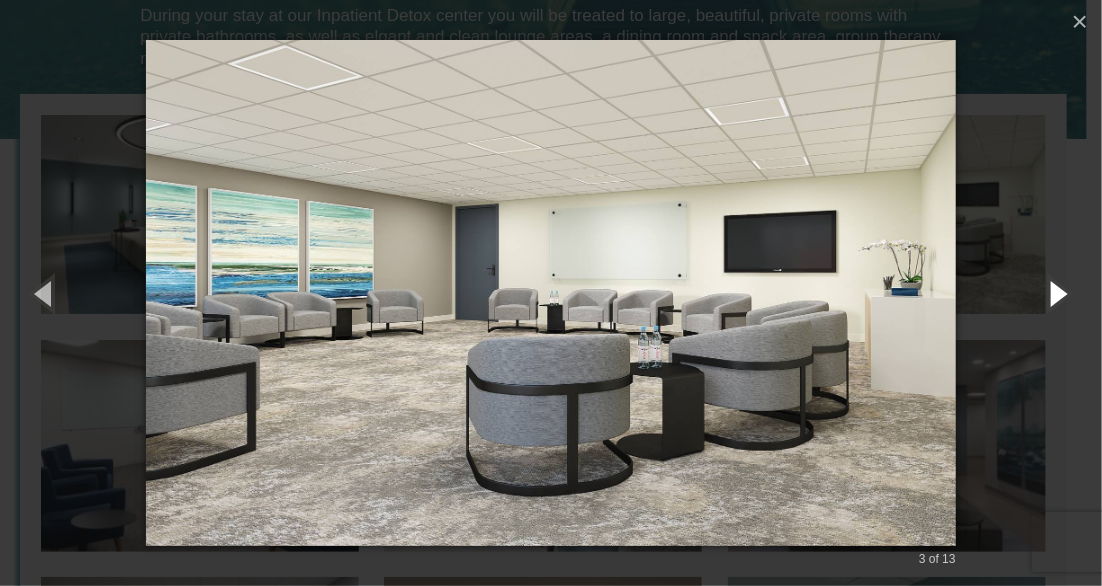 click at bounding box center [1057, 293] 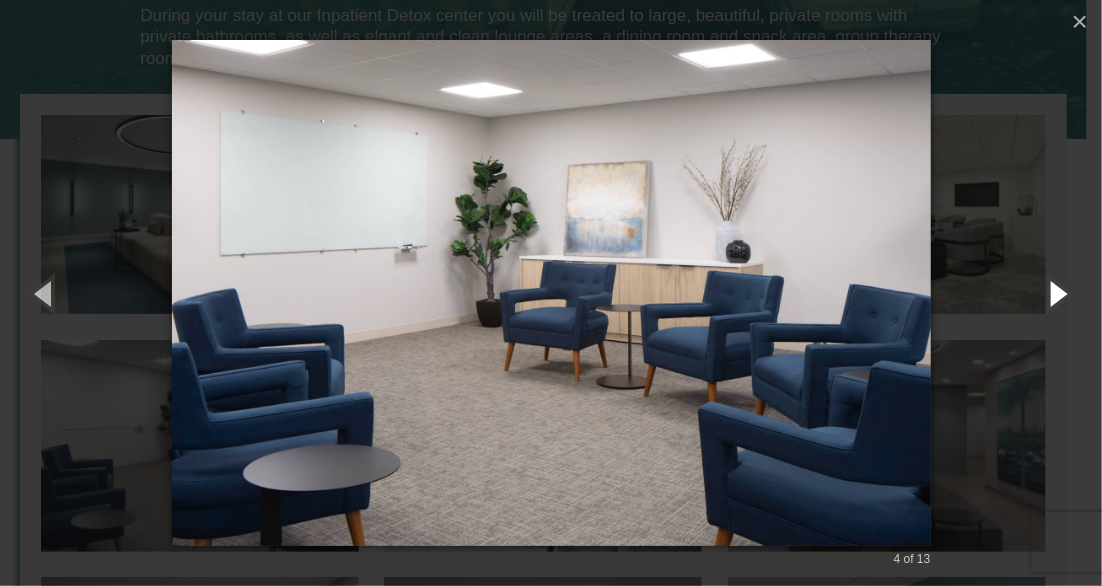 click at bounding box center [1057, 293] 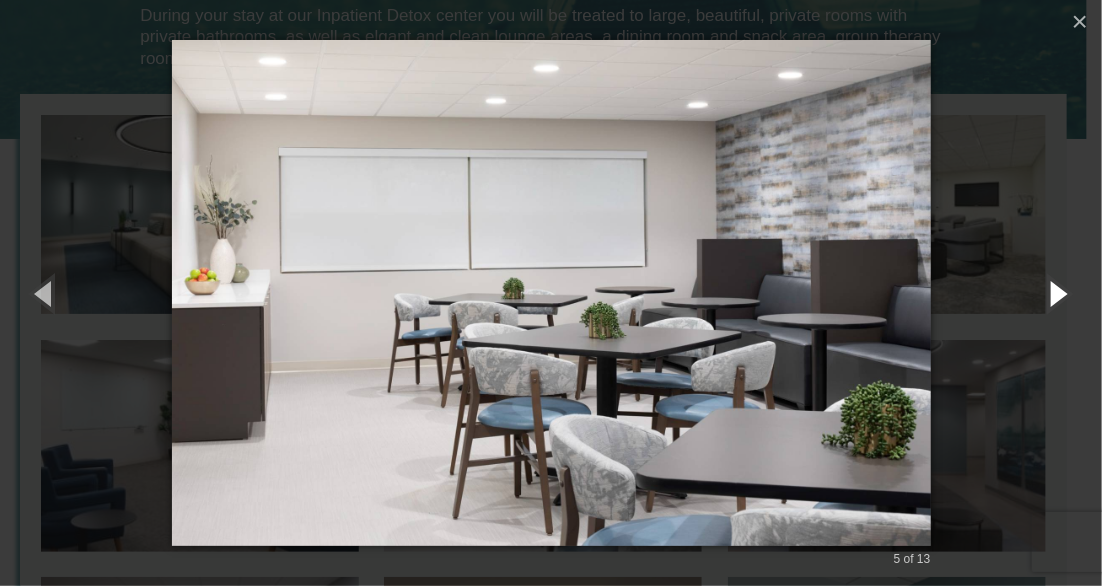 click at bounding box center (1057, 293) 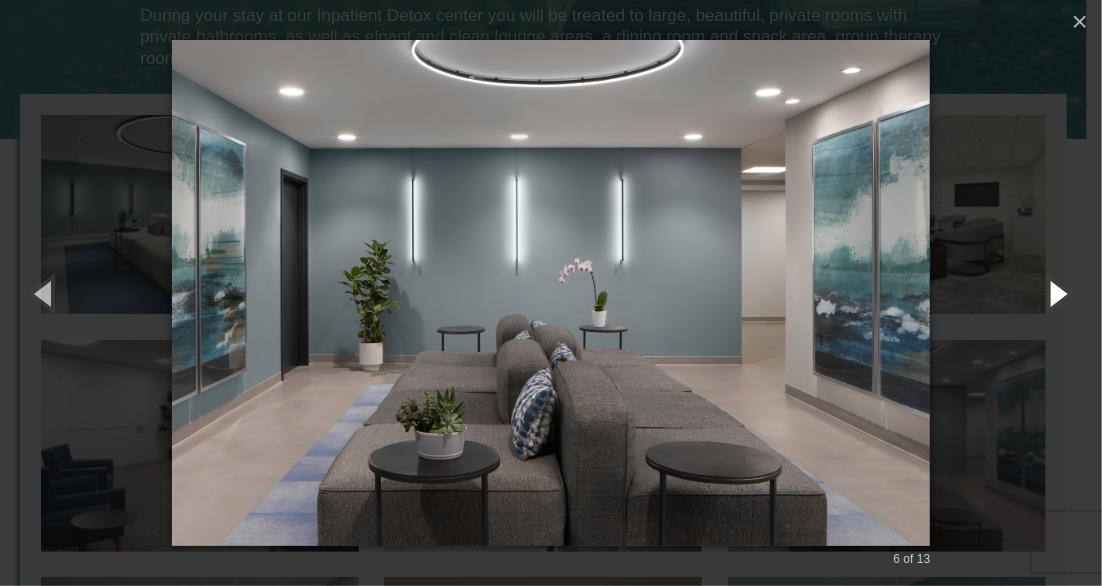 click at bounding box center [1057, 293] 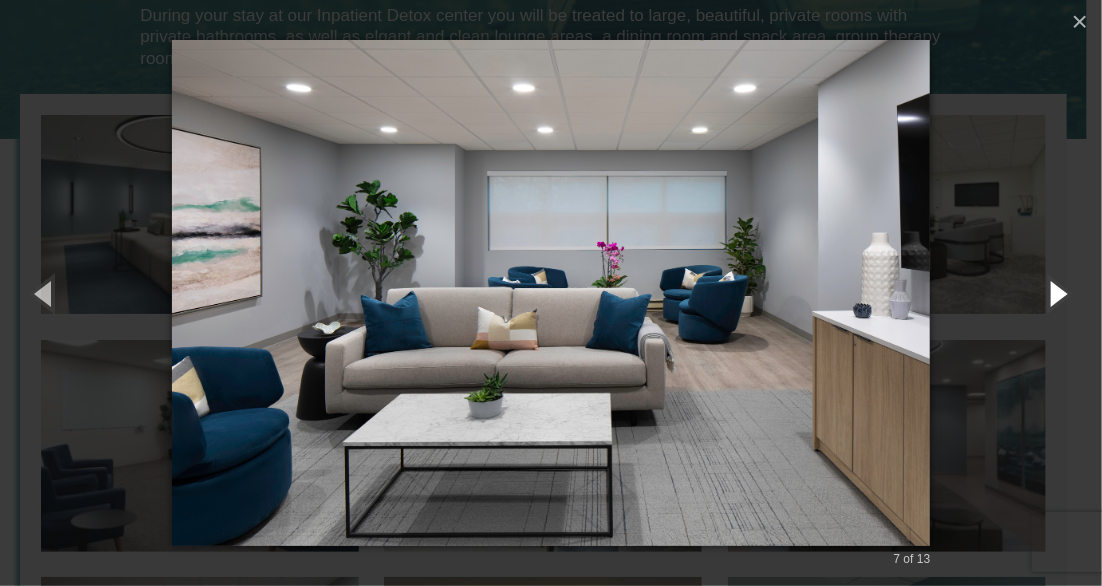 click at bounding box center (1057, 293) 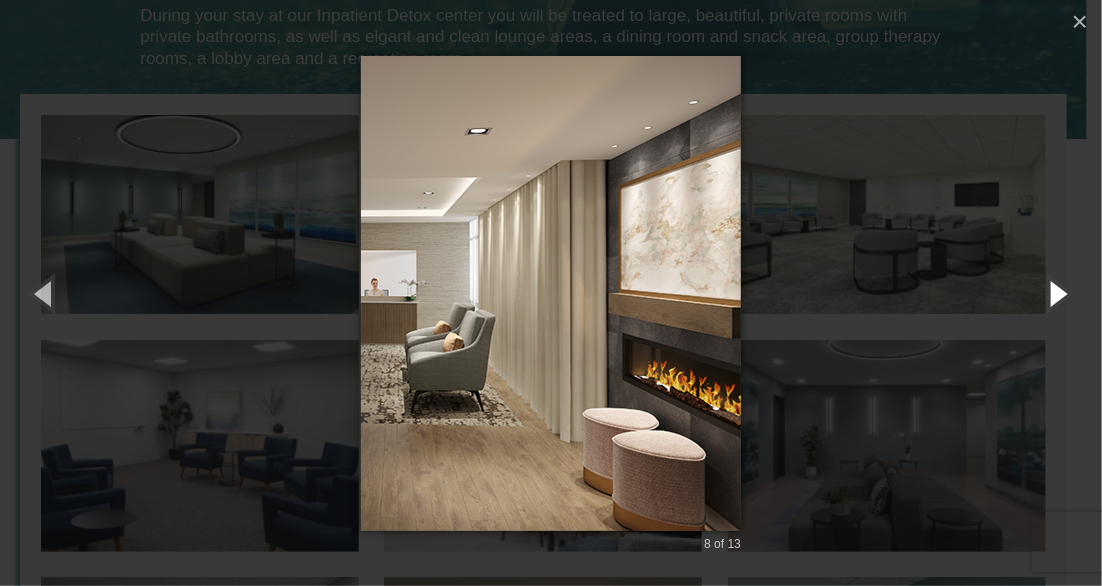 click at bounding box center [1057, 293] 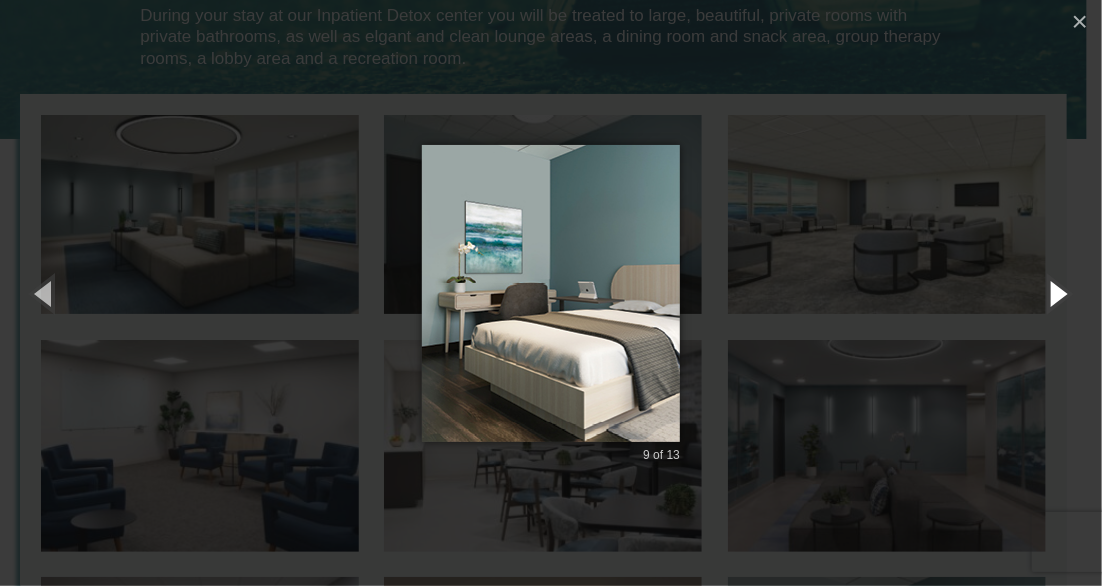 click at bounding box center [1057, 293] 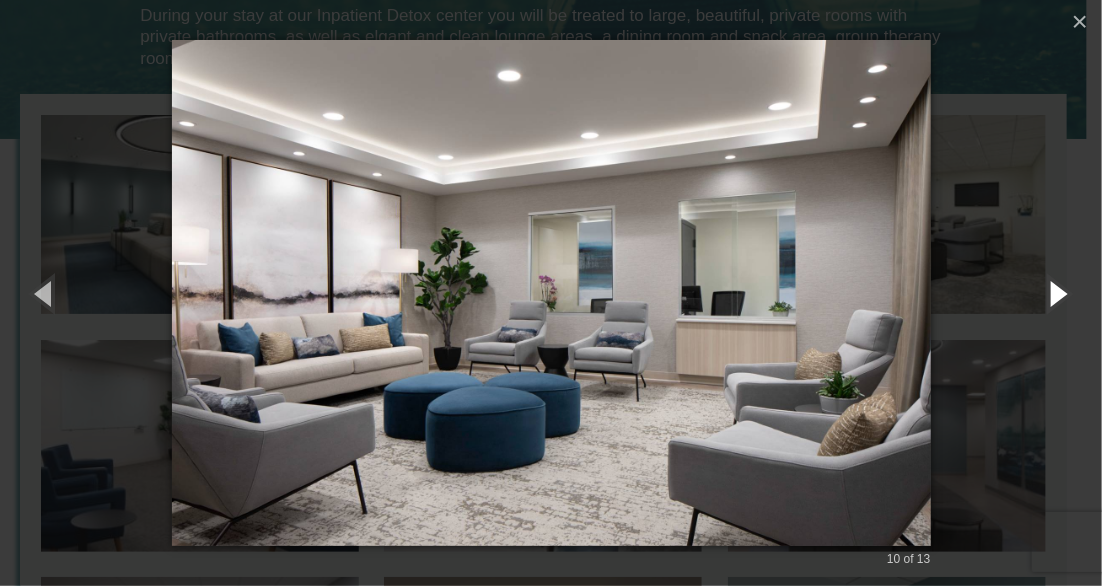 click at bounding box center [1057, 293] 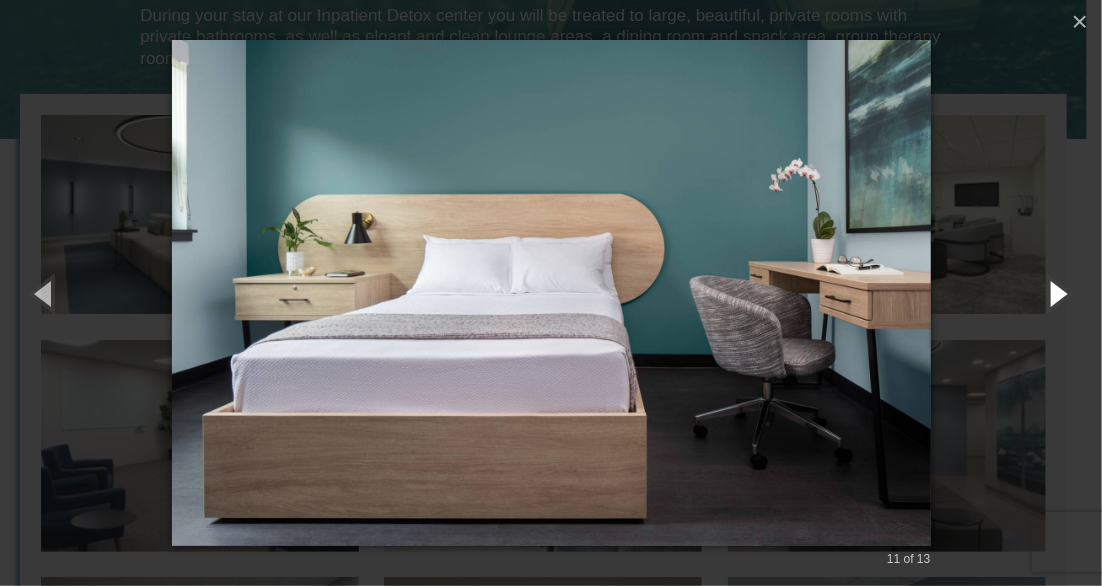 click at bounding box center [1057, 293] 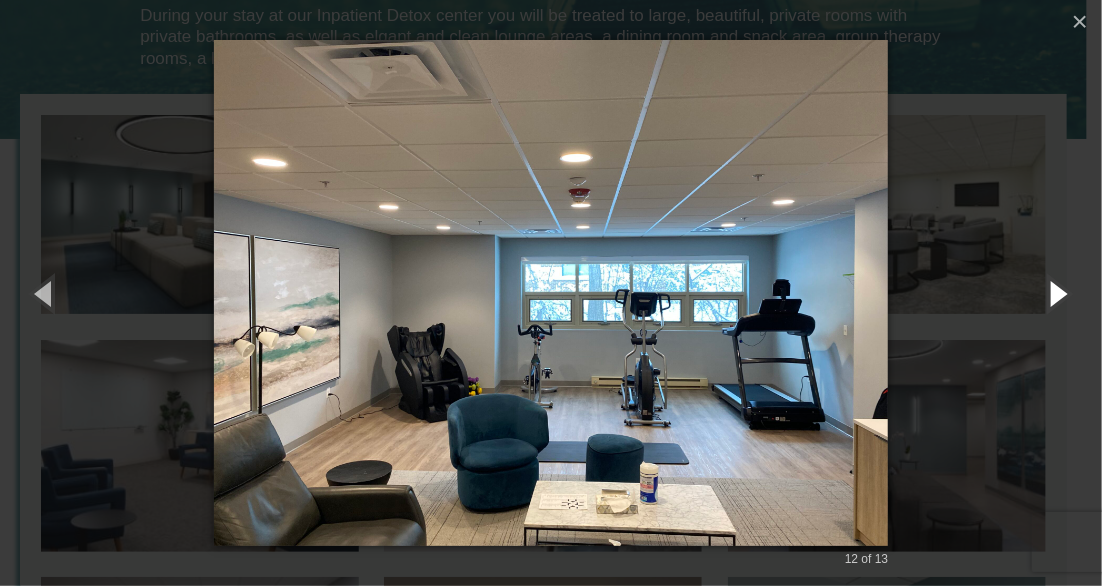 click at bounding box center (1057, 293) 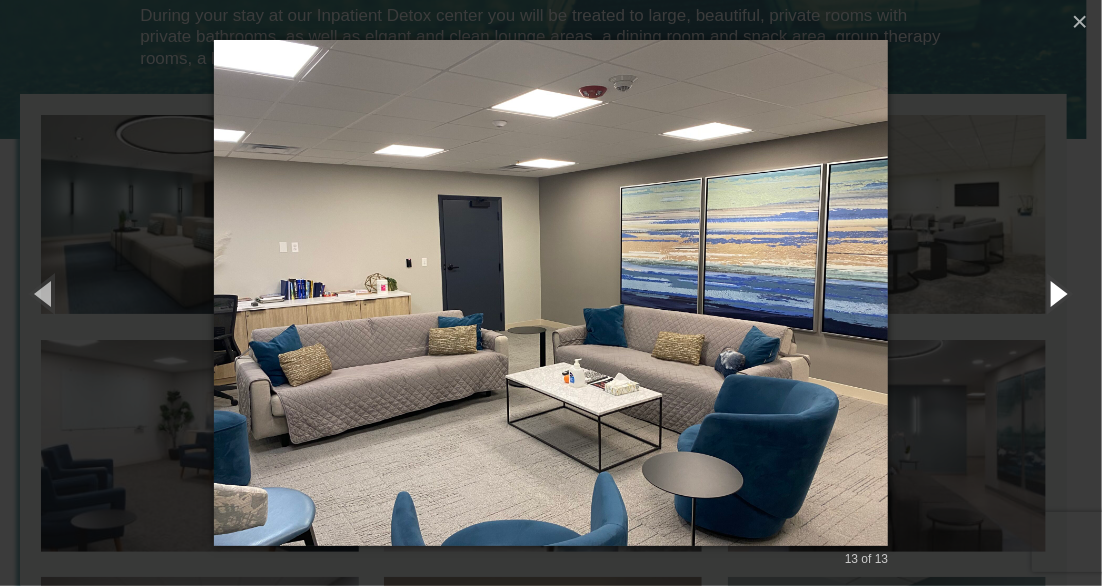 click at bounding box center [1057, 293] 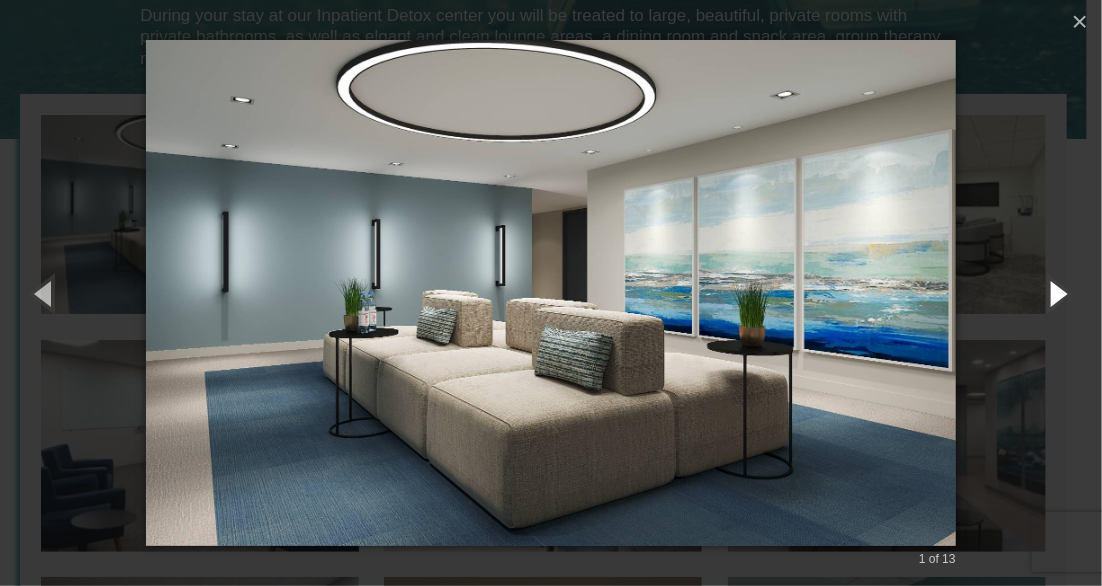 click at bounding box center (1057, 293) 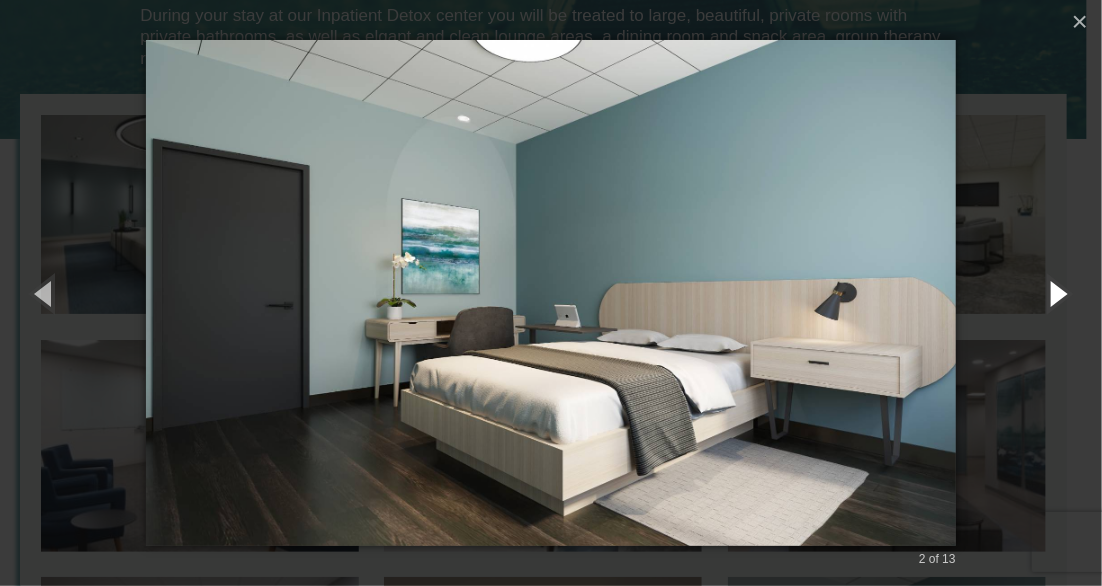 click at bounding box center [1057, 293] 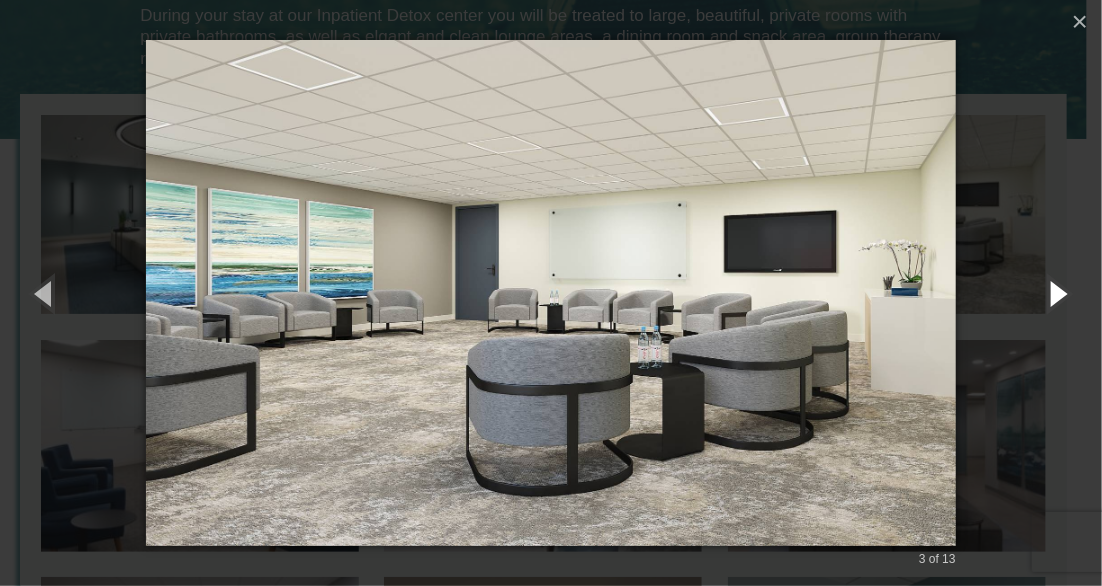 click at bounding box center (1057, 293) 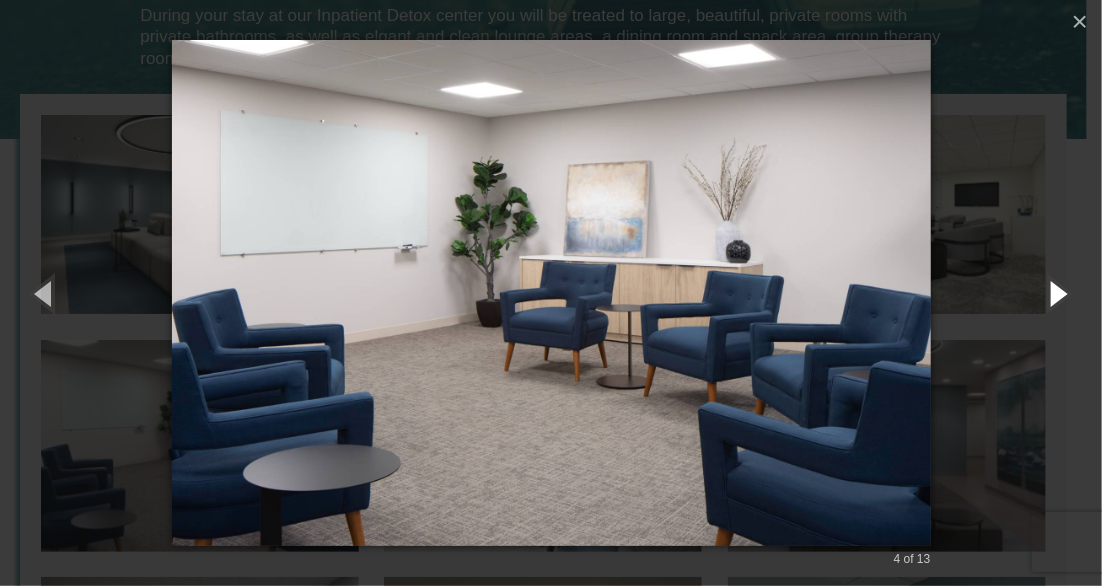 click at bounding box center [1057, 293] 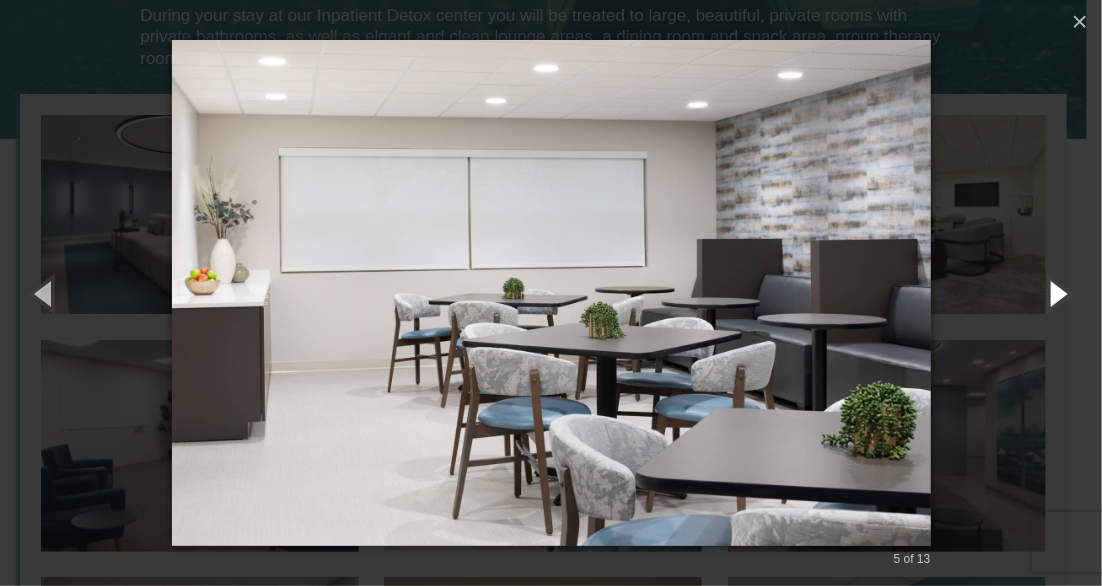 click at bounding box center [1057, 293] 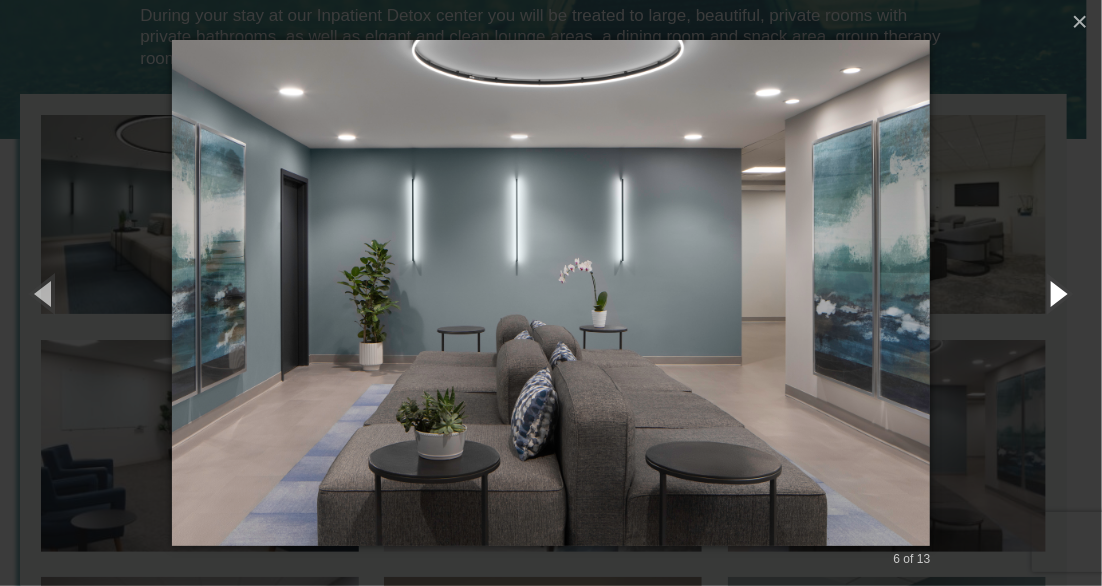 click at bounding box center (1057, 293) 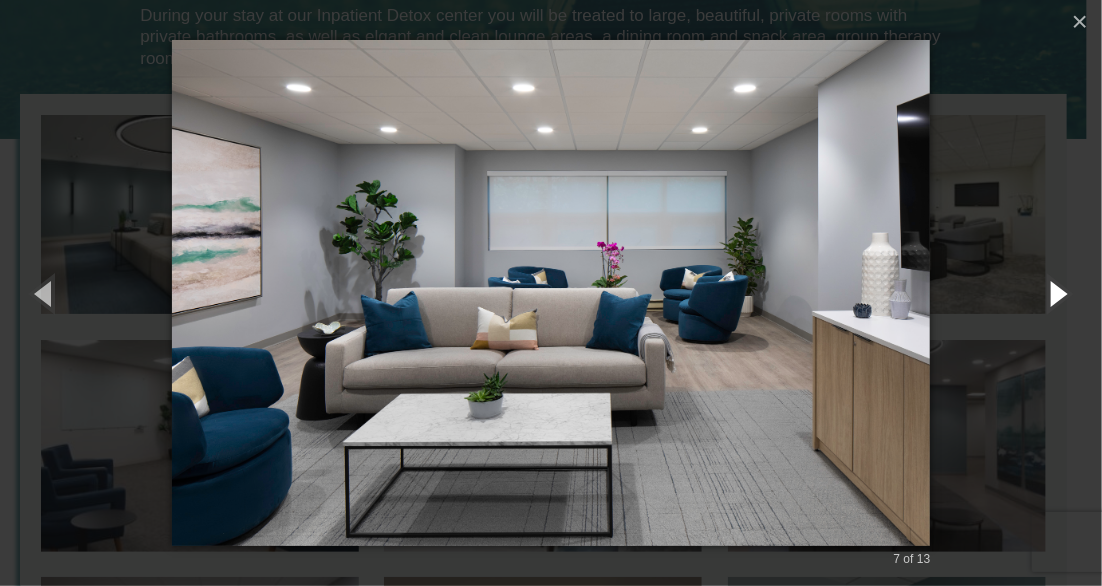 click at bounding box center [1057, 293] 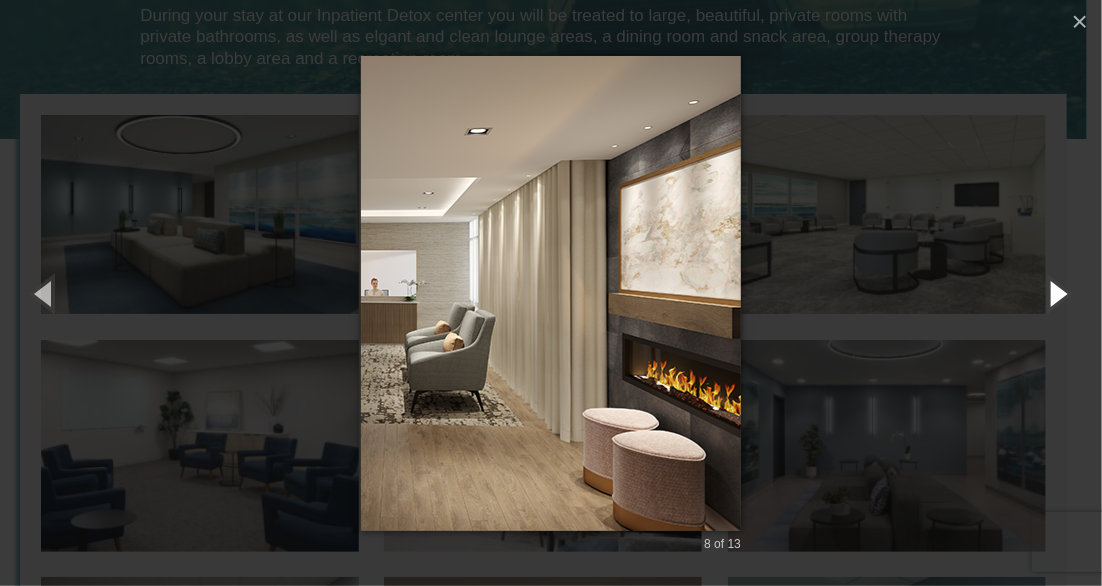 click at bounding box center [1057, 293] 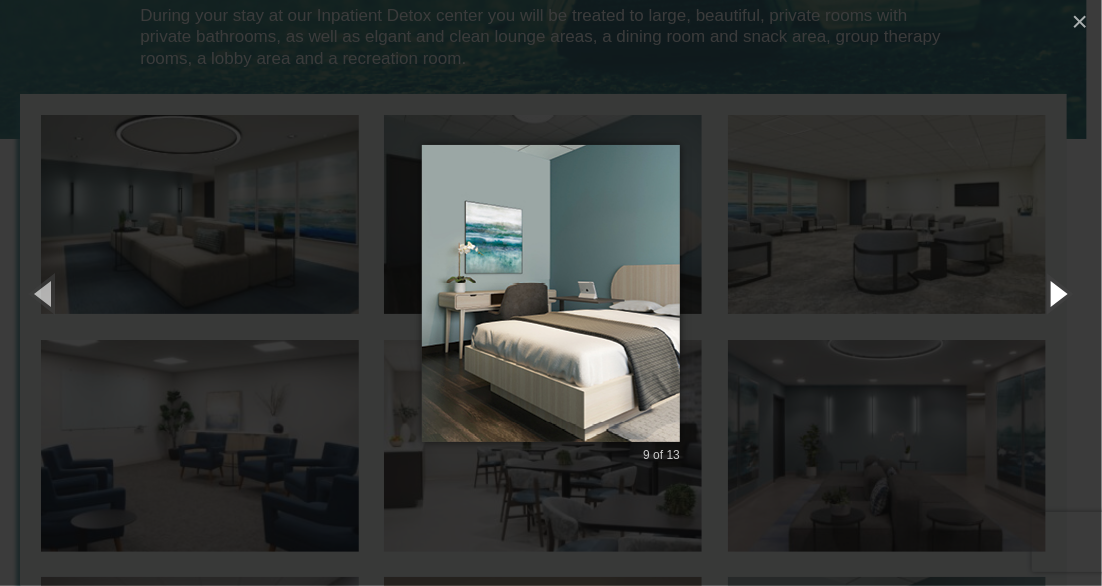 click at bounding box center (1057, 293) 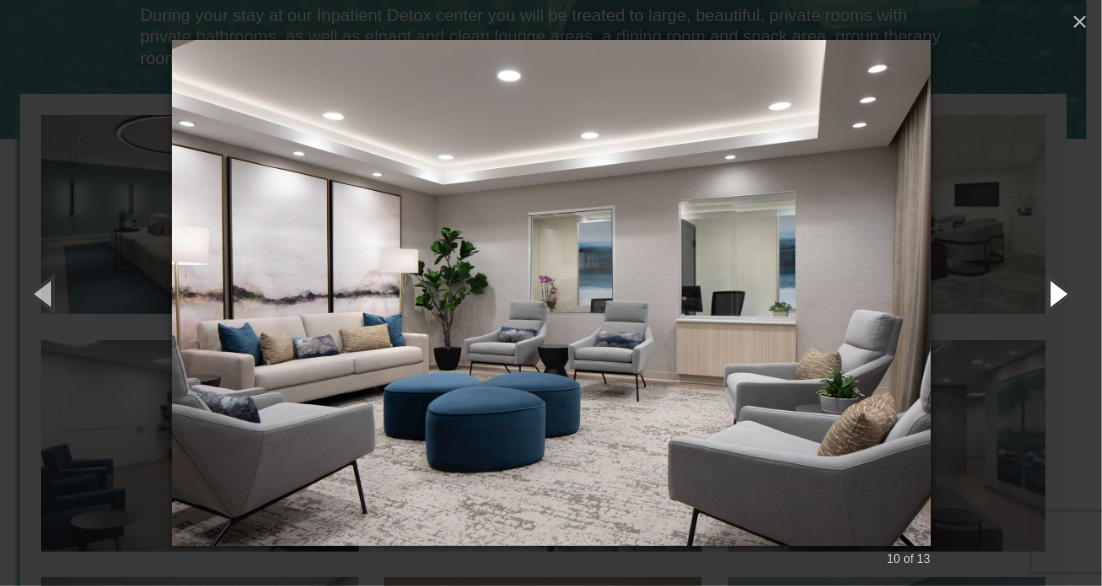 click at bounding box center [1057, 293] 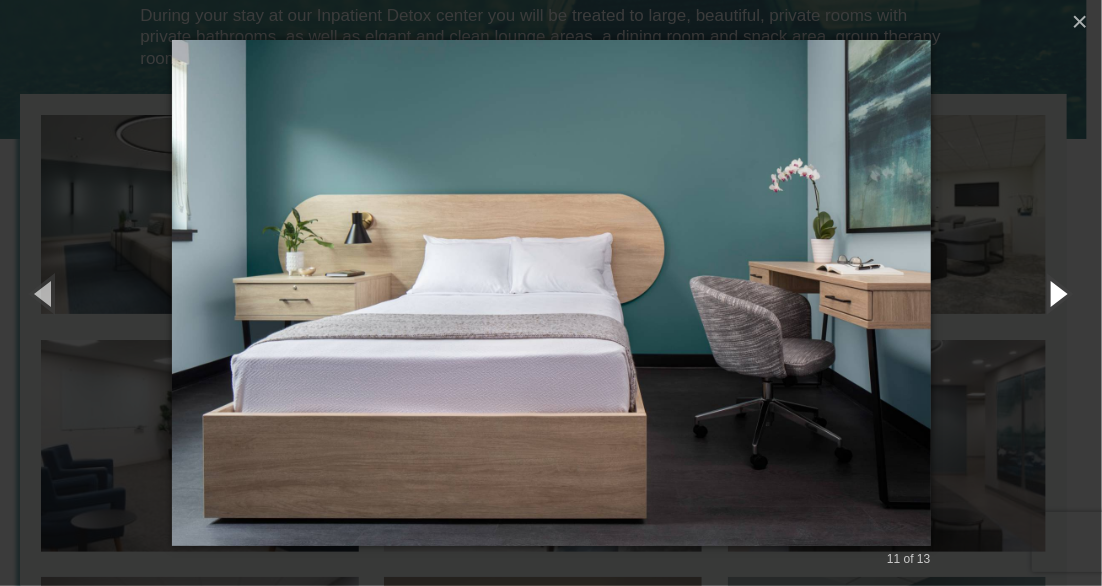 click at bounding box center (1057, 293) 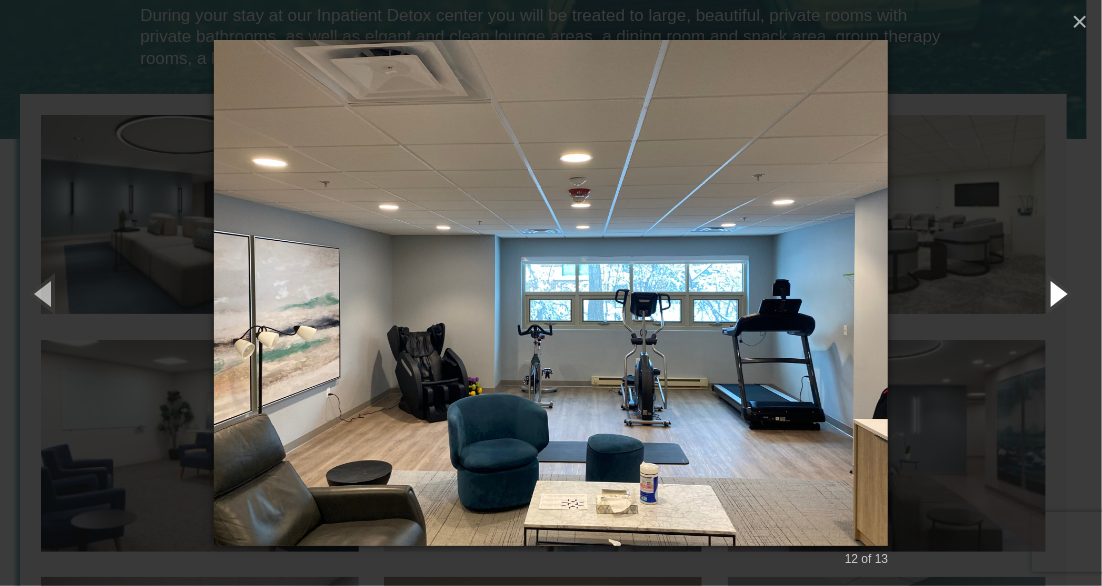 click at bounding box center (1057, 293) 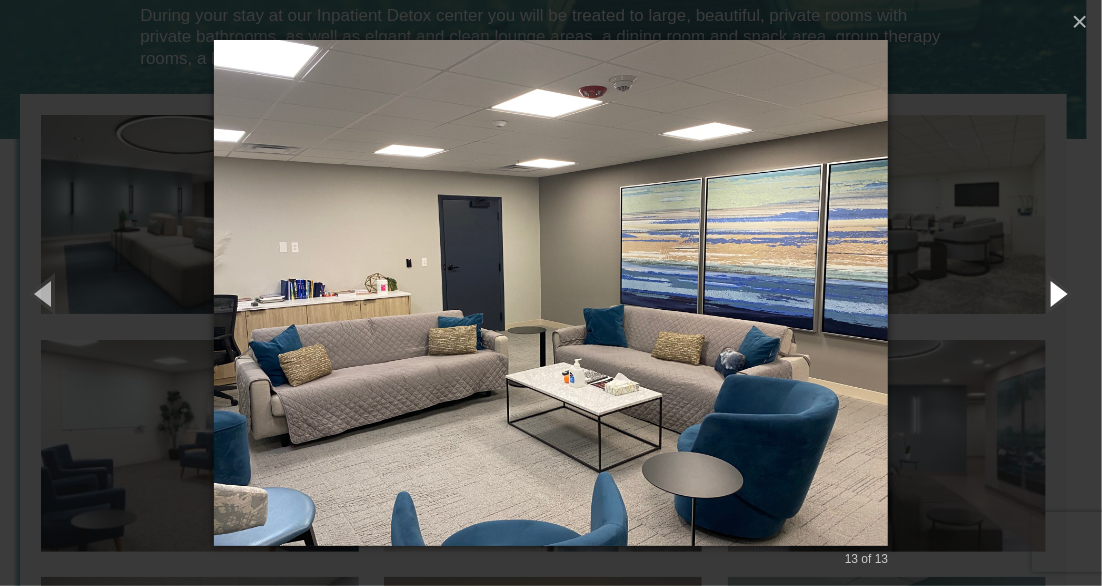 click at bounding box center (1057, 293) 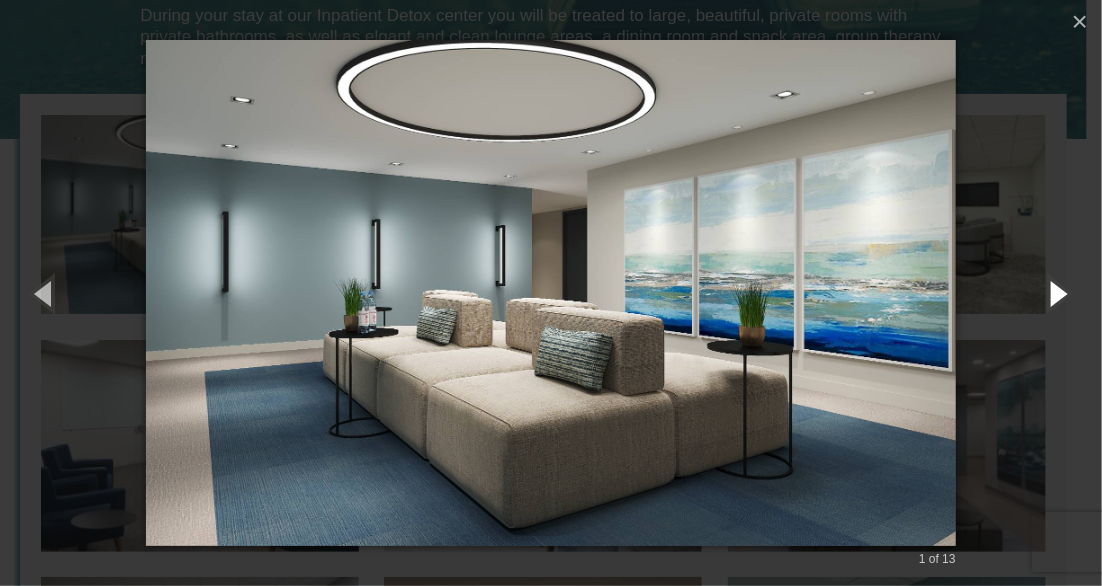 click at bounding box center [1057, 293] 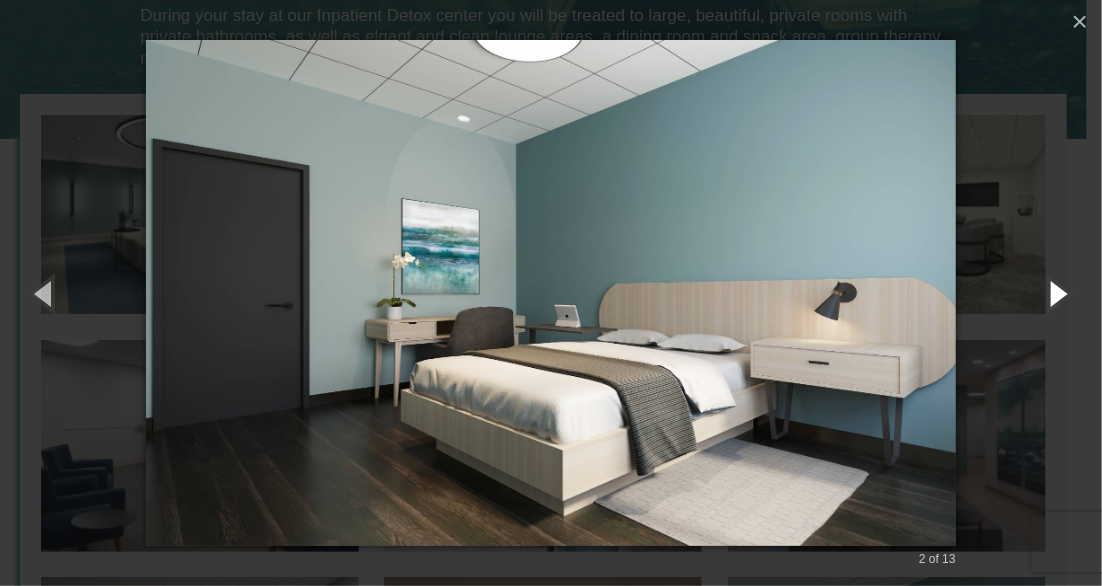 click at bounding box center (1057, 293) 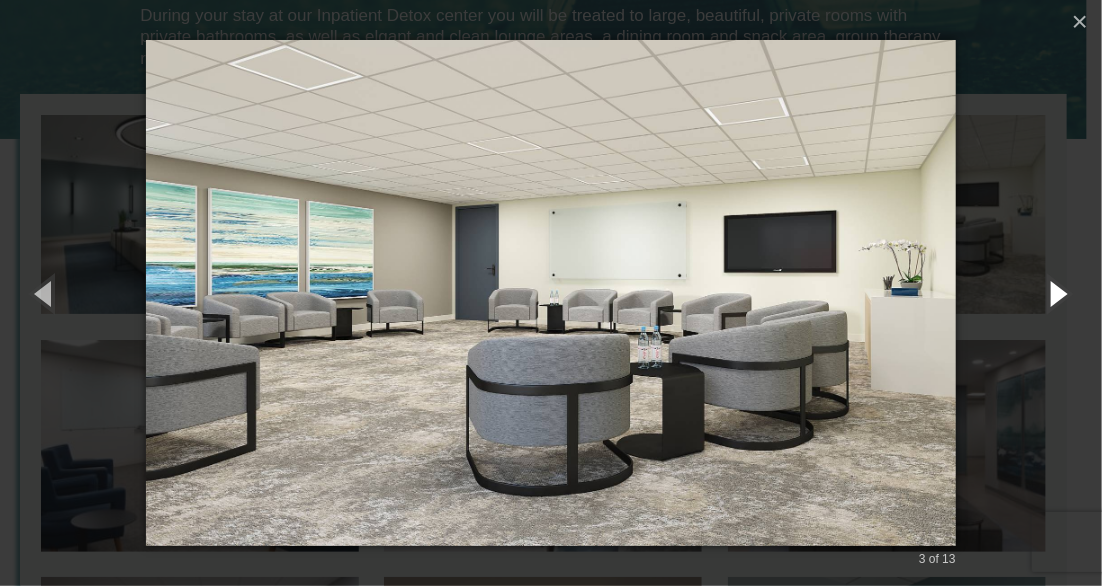 click at bounding box center [1057, 293] 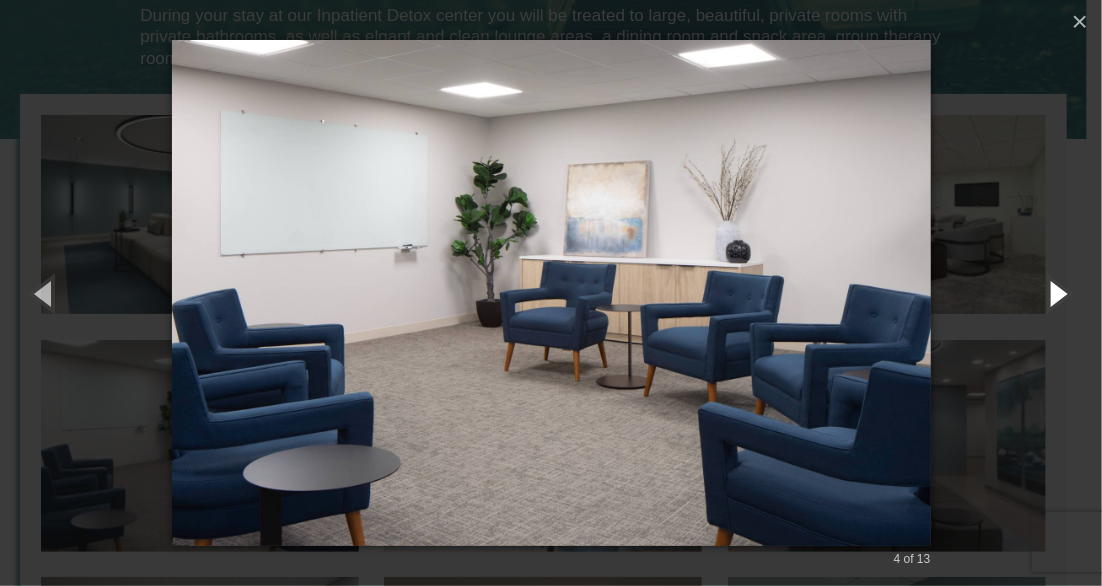 click at bounding box center (1057, 293) 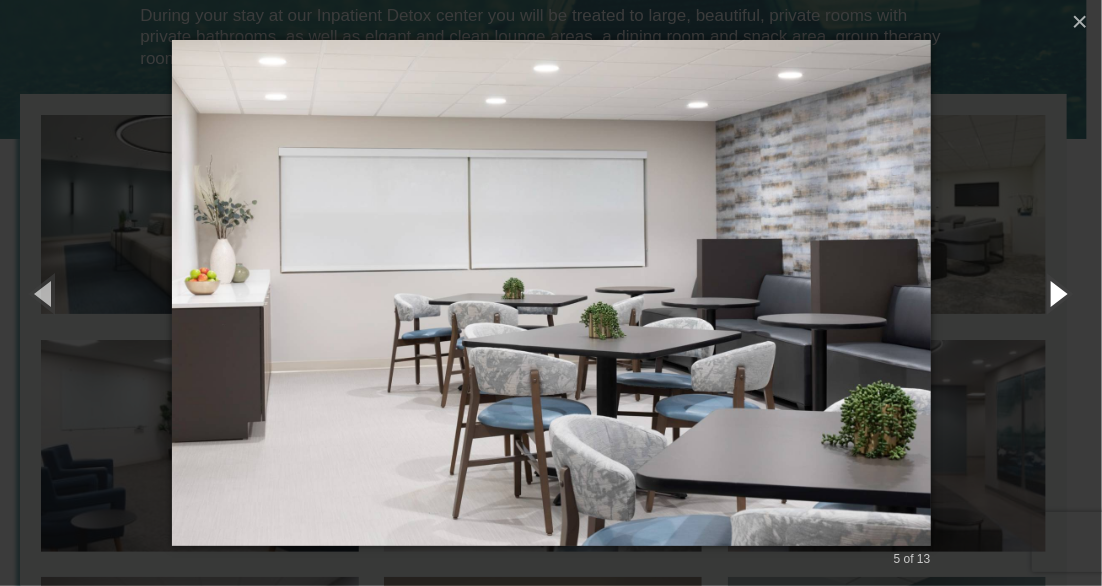 click at bounding box center [1057, 293] 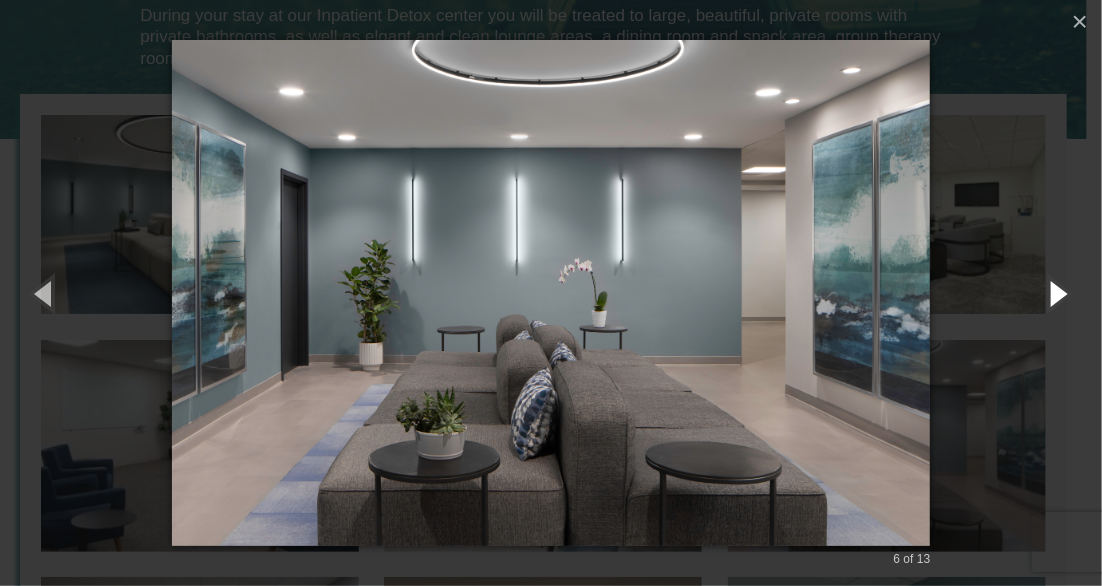 click at bounding box center [1057, 293] 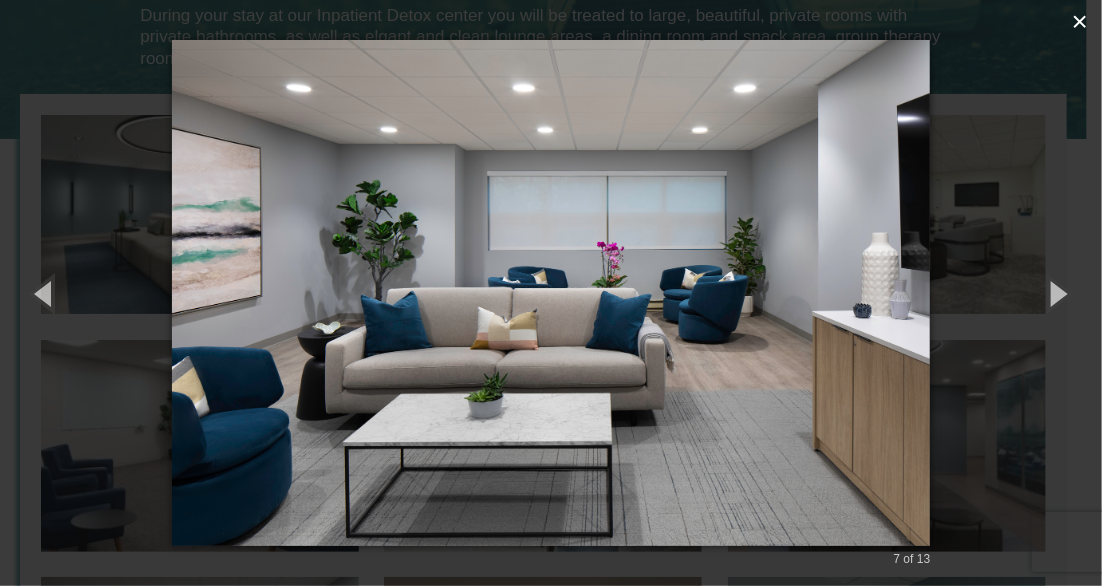 click on "×" at bounding box center [1080, 22] 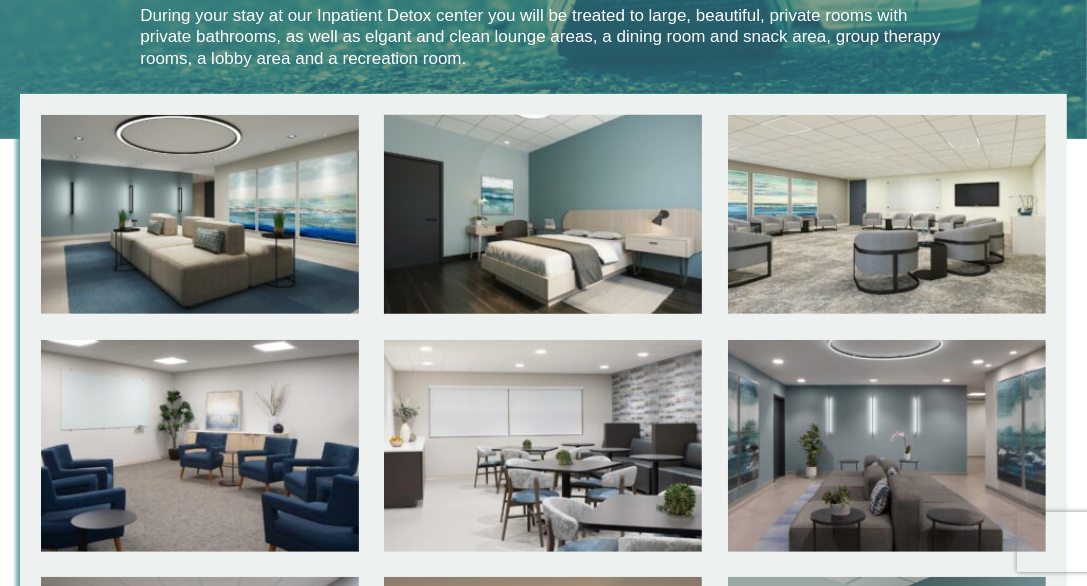 scroll, scrollTop: 100, scrollLeft: 0, axis: vertical 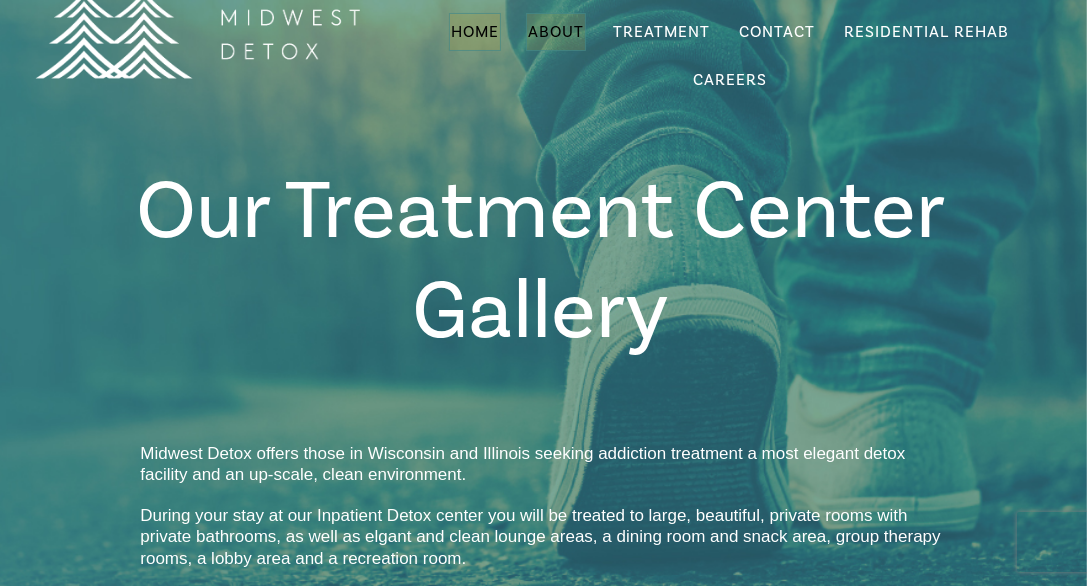 click on "Home" at bounding box center [475, 32] 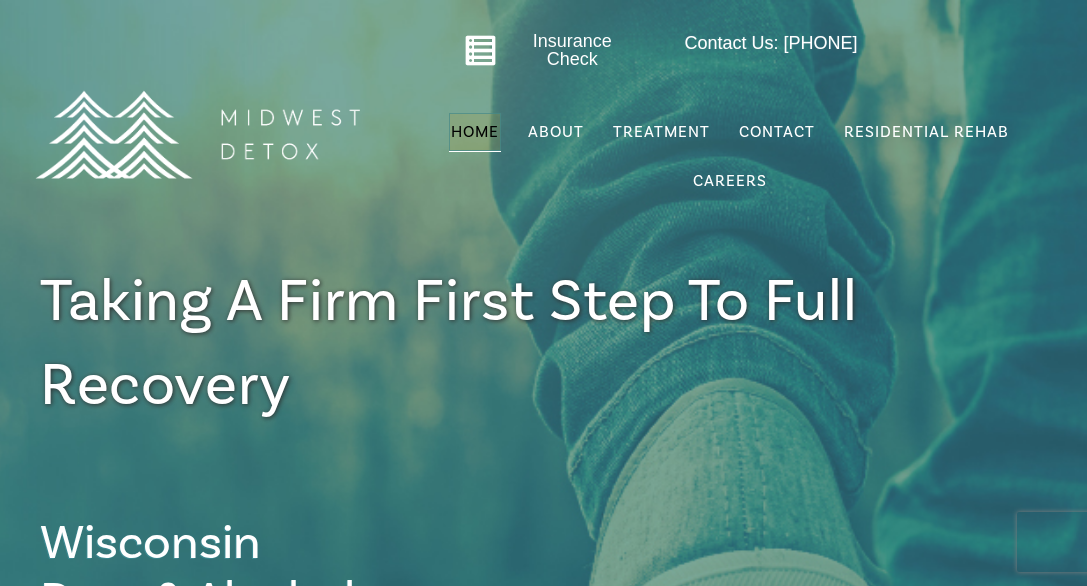 scroll, scrollTop: 0, scrollLeft: 0, axis: both 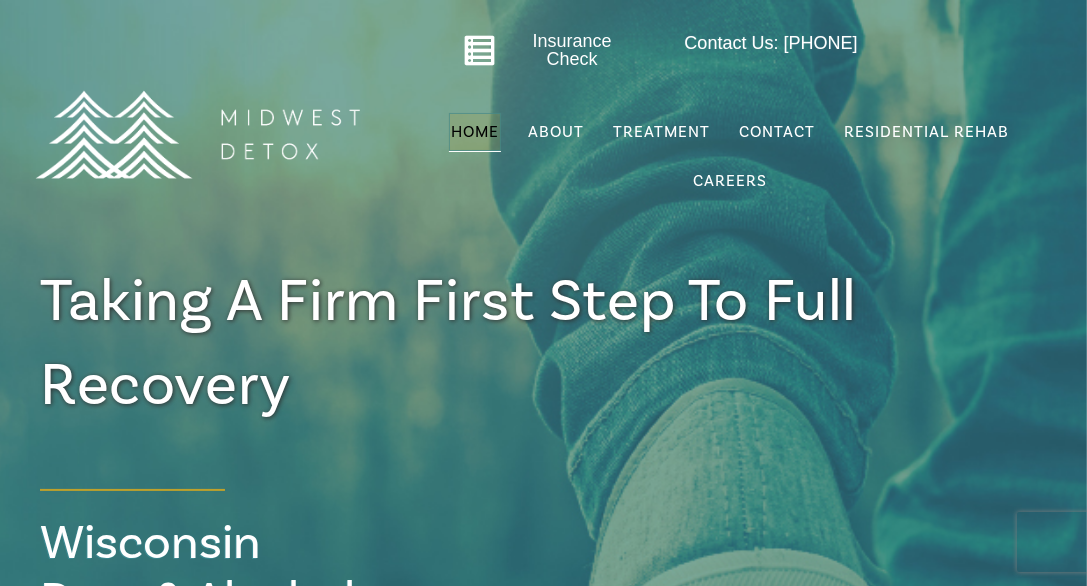 click on "Home" at bounding box center (475, 132) 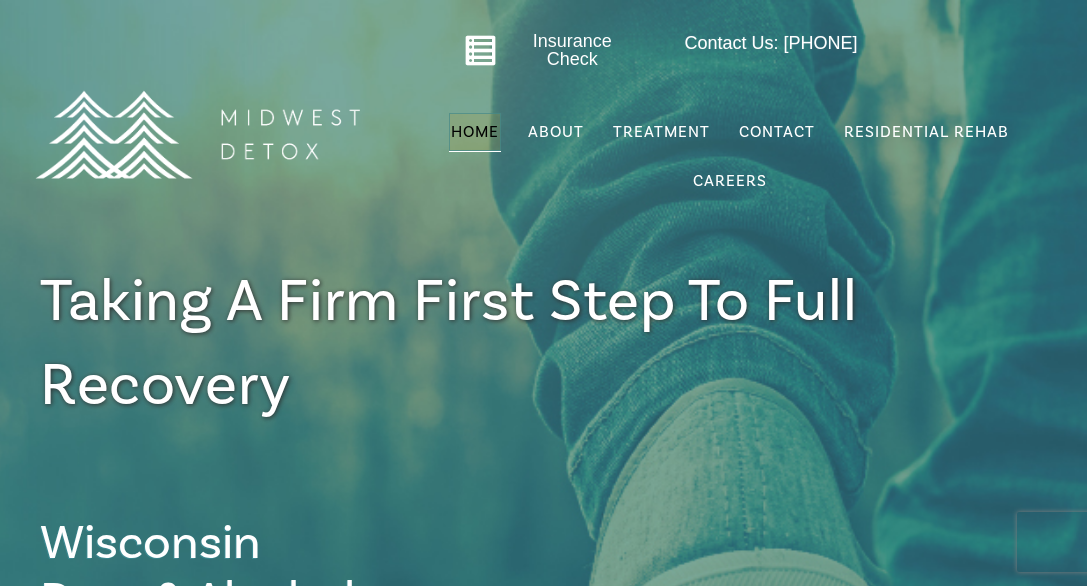 scroll, scrollTop: 0, scrollLeft: 0, axis: both 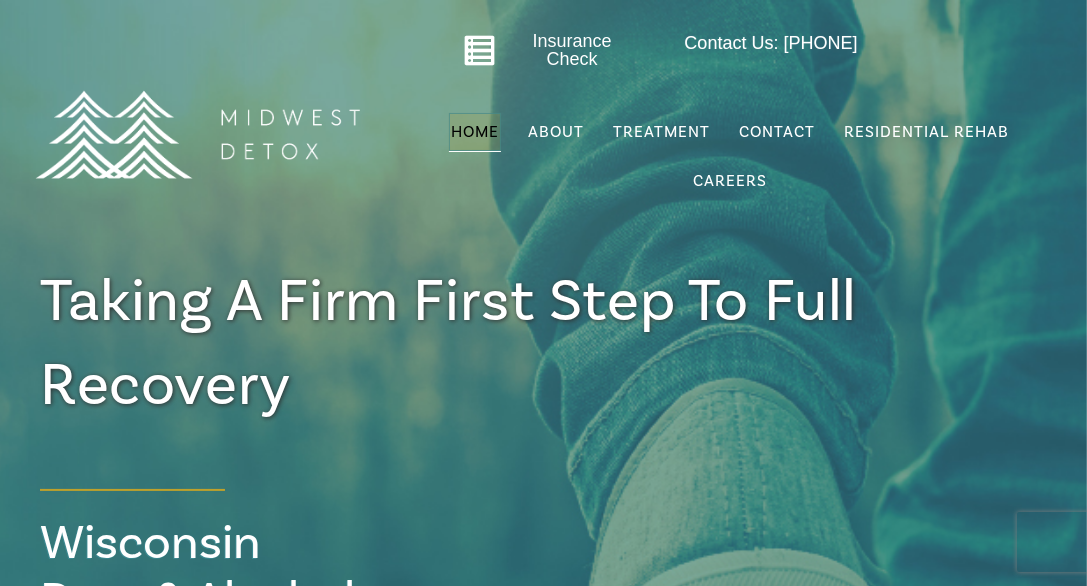 click on "Home" at bounding box center [475, 132] 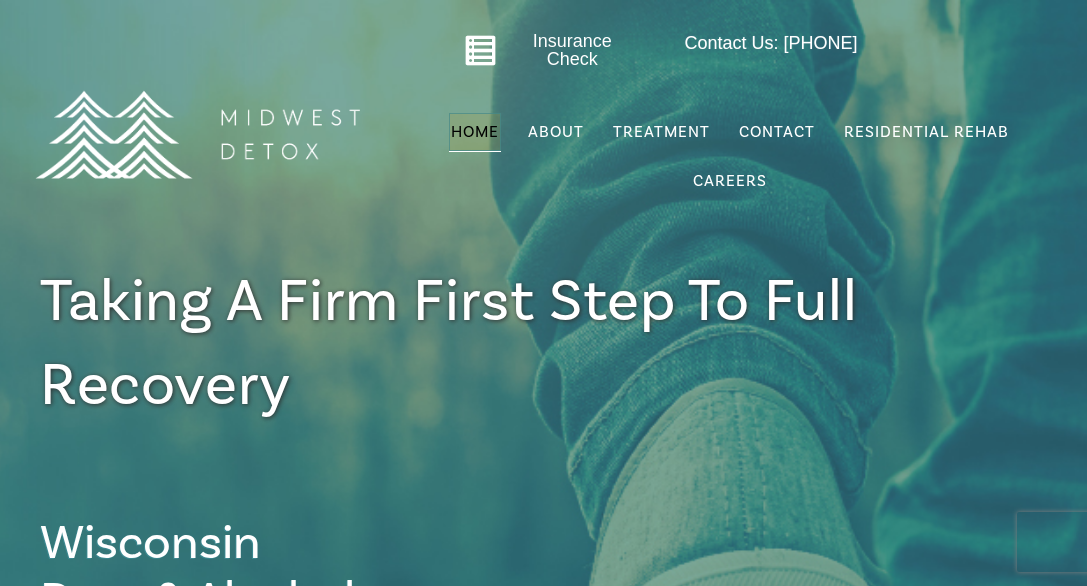 scroll, scrollTop: 0, scrollLeft: 0, axis: both 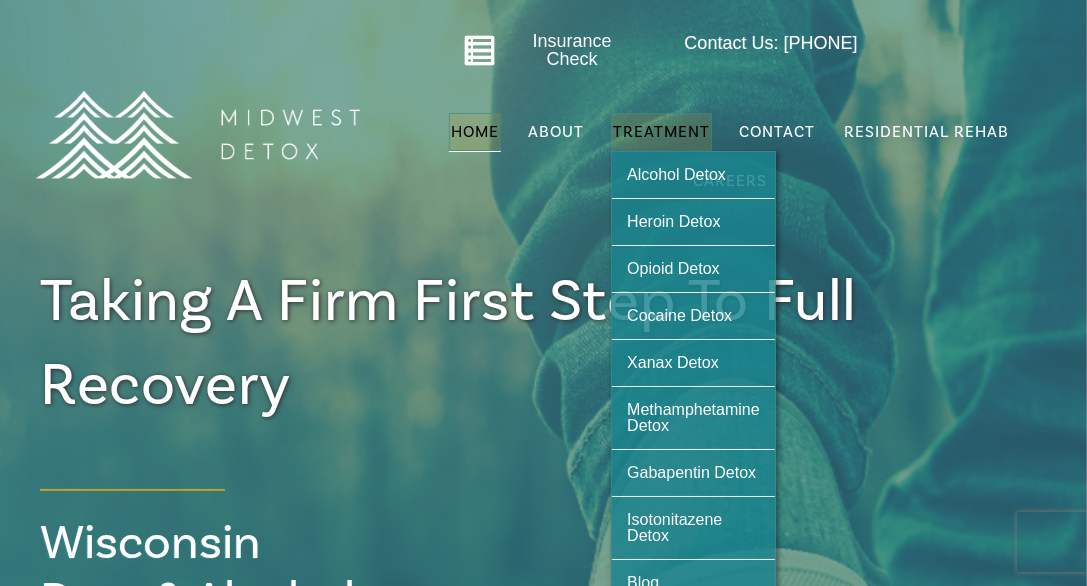 click on "Treatment" at bounding box center (661, 132) 